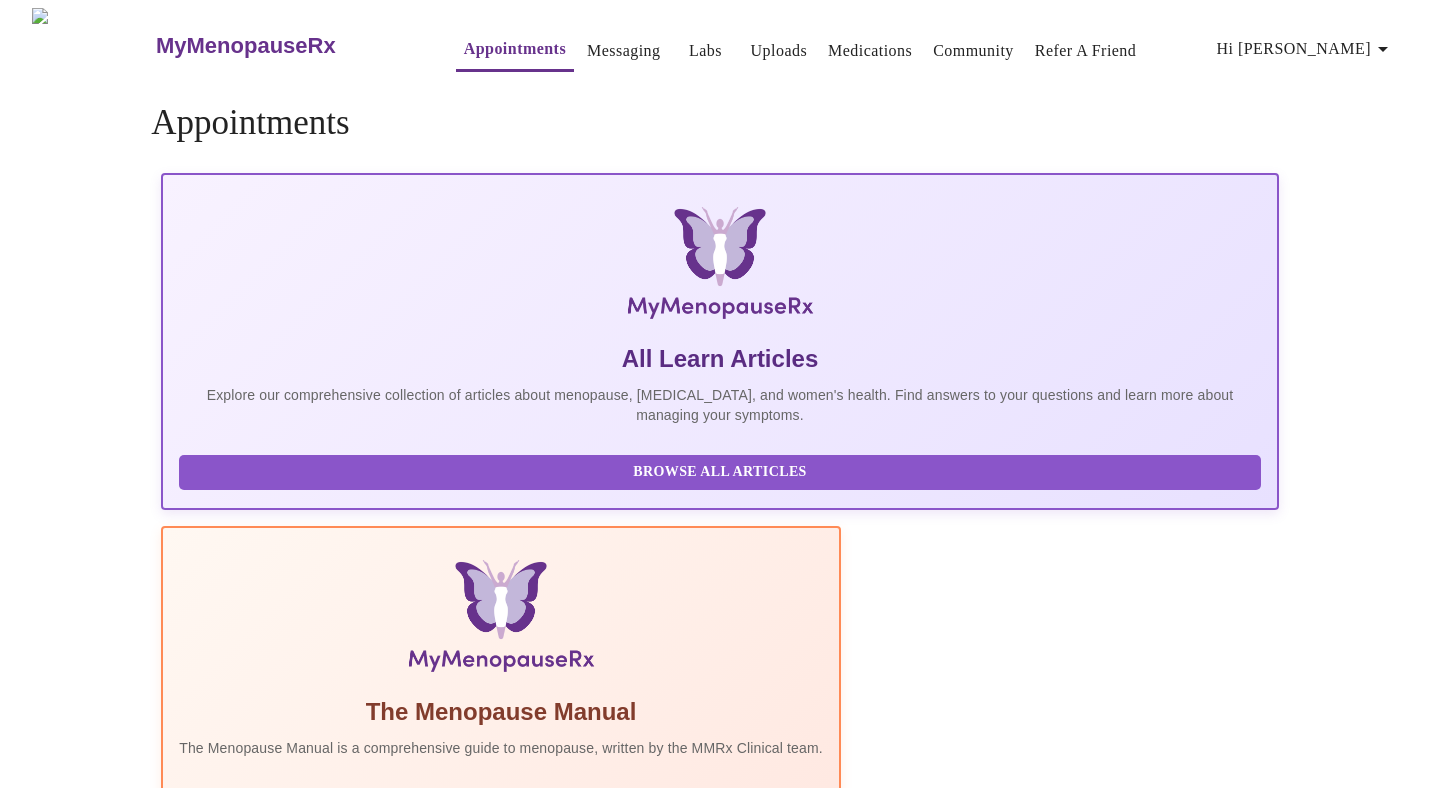 scroll, scrollTop: 0, scrollLeft: 0, axis: both 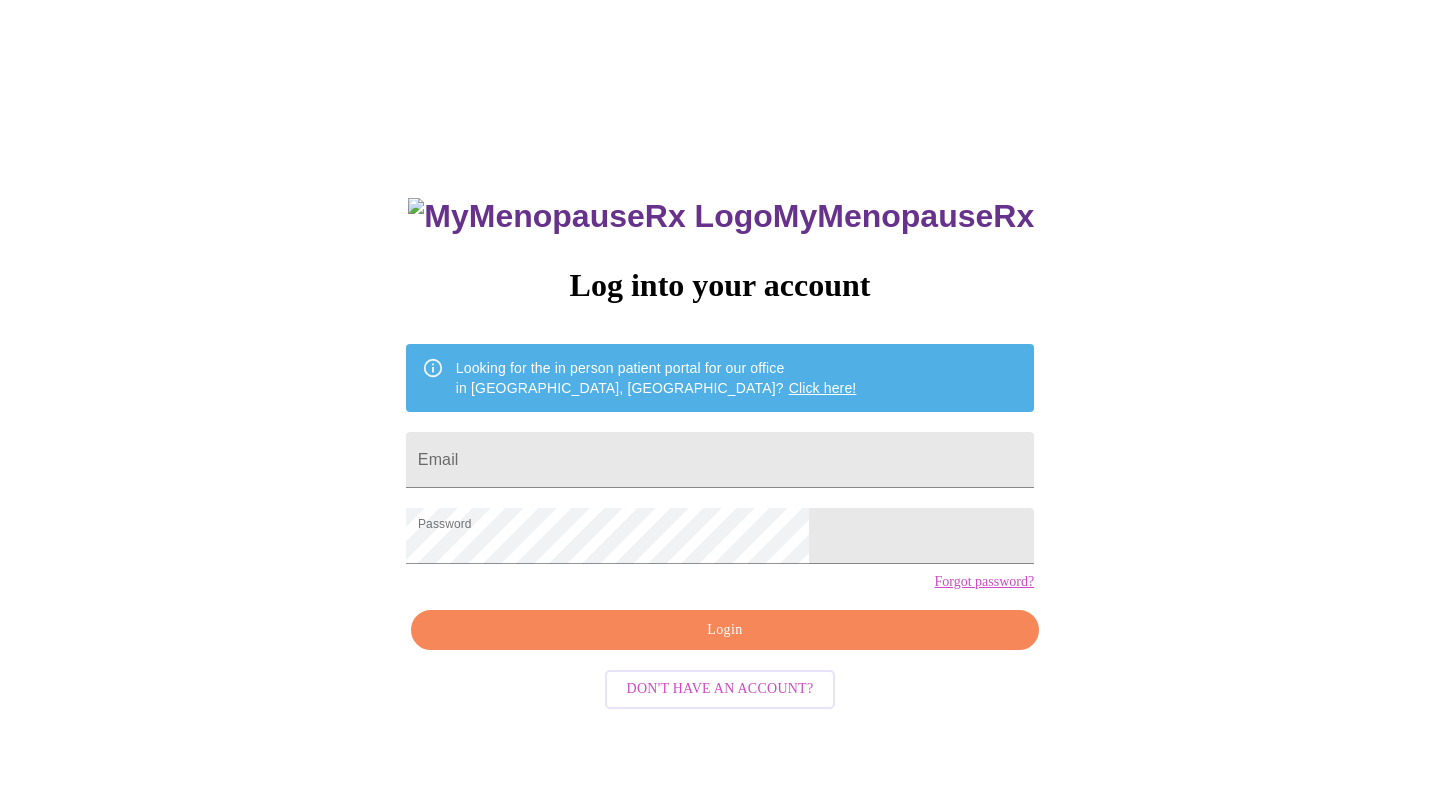 click on "Login" at bounding box center (725, 630) 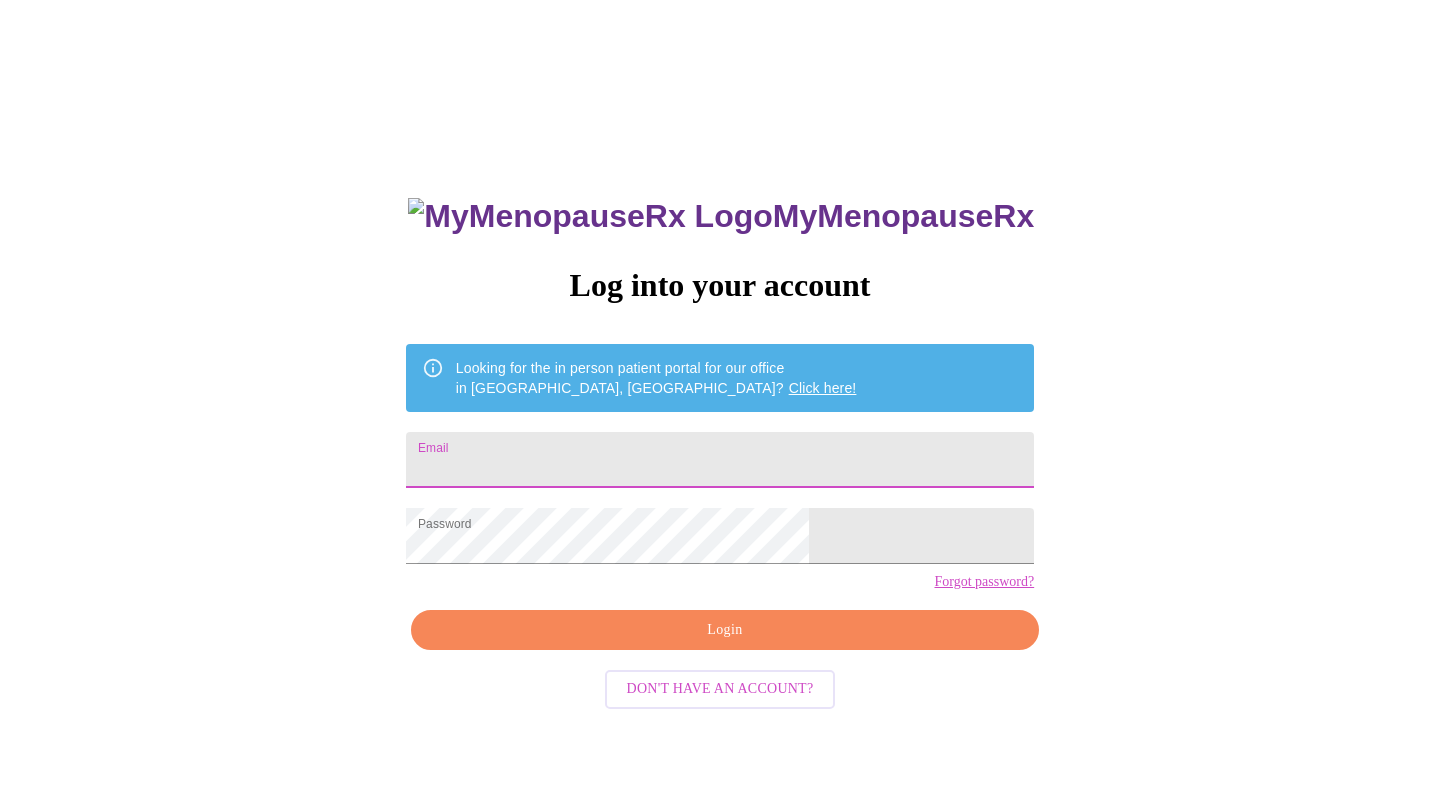 click on "Email" at bounding box center [720, 460] 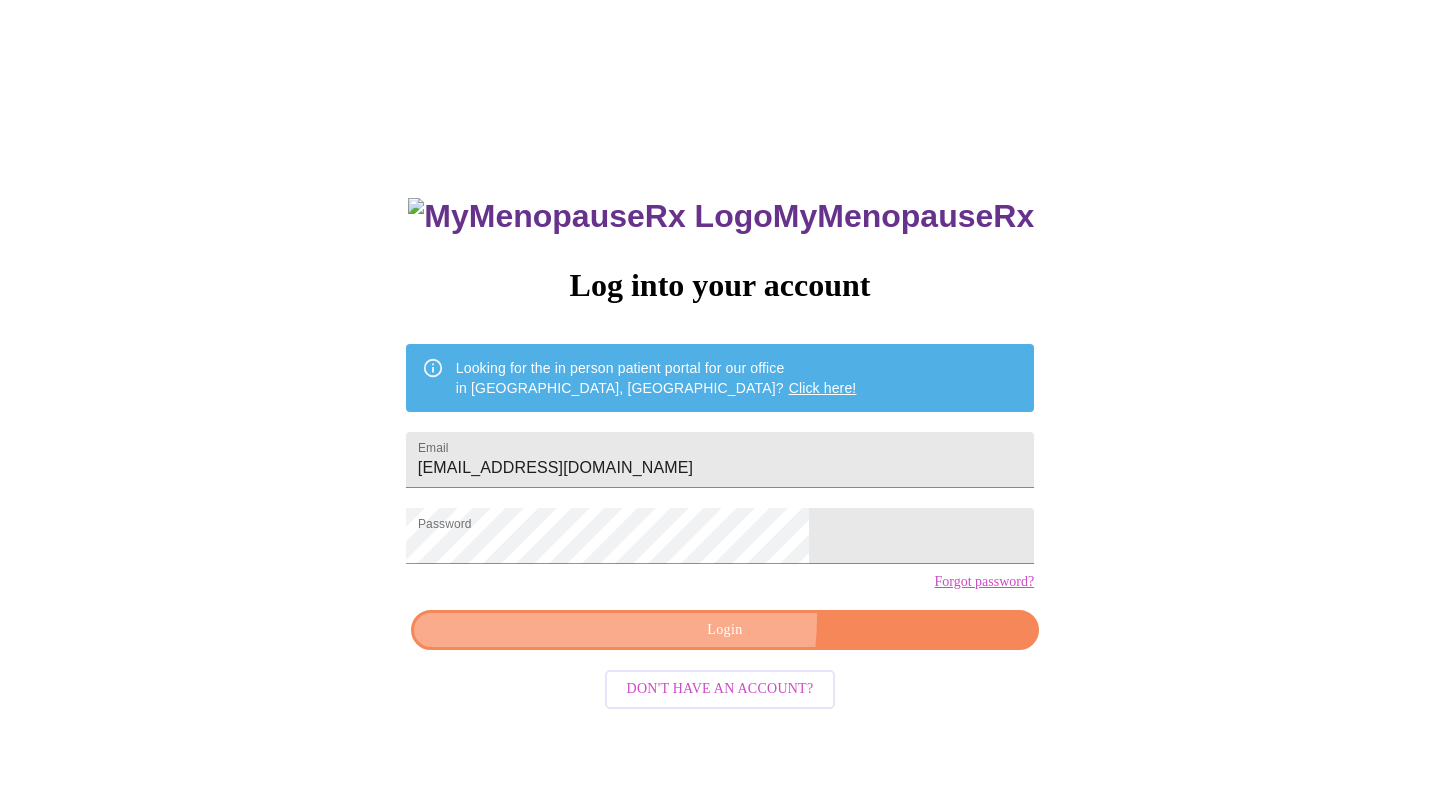 click on "Login" at bounding box center [725, 630] 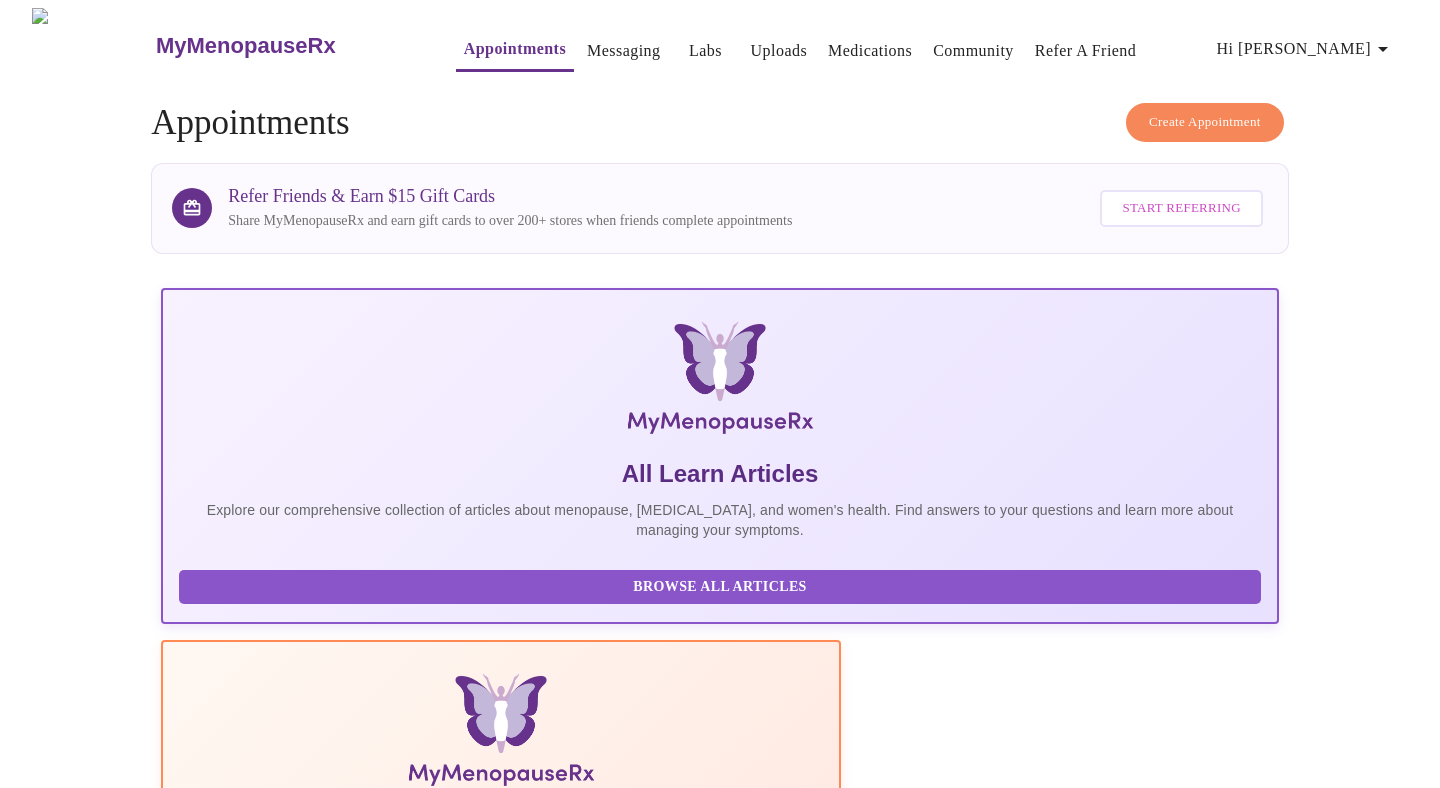 click on "Medications" at bounding box center (870, 51) 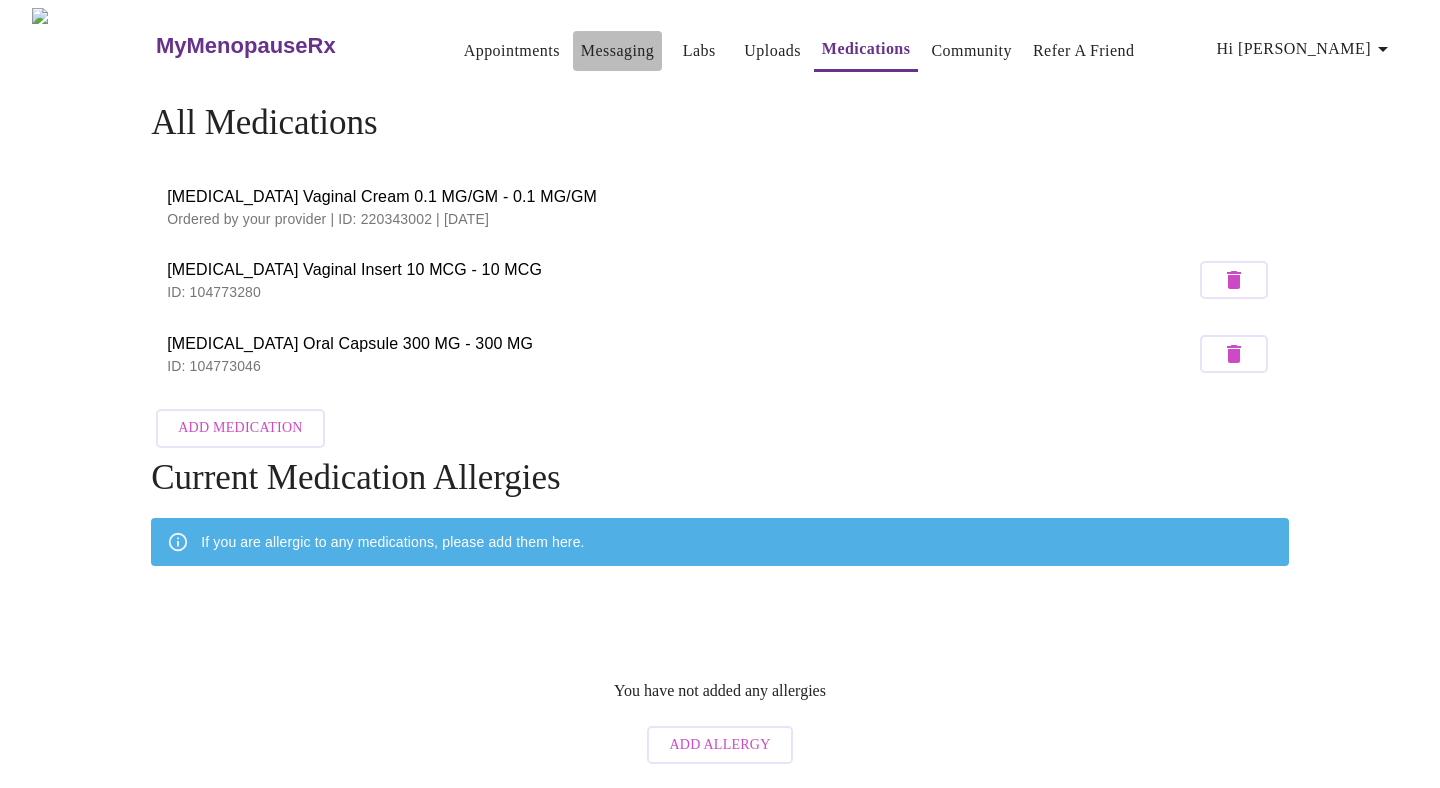 click on "Messaging" at bounding box center [617, 51] 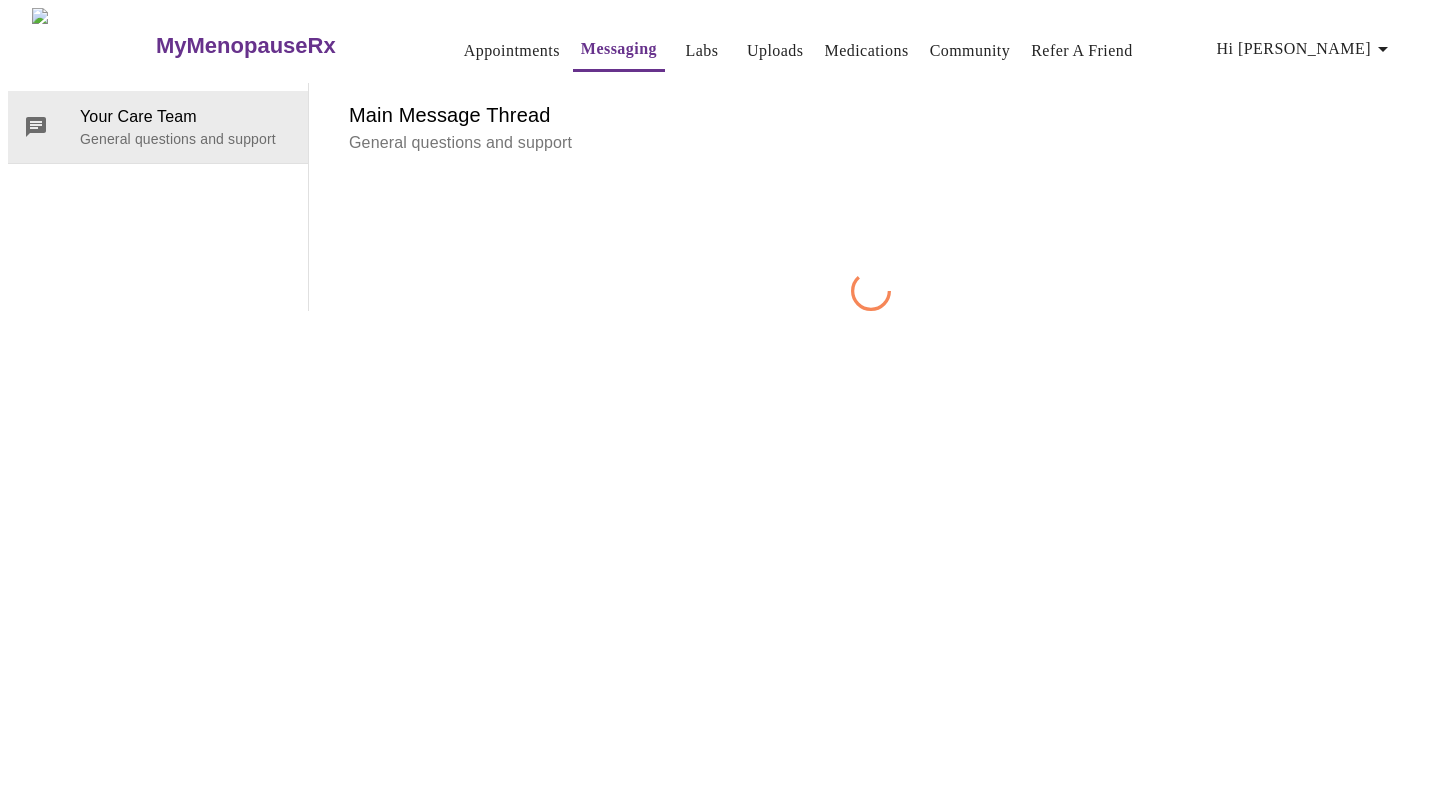 scroll, scrollTop: 75, scrollLeft: 0, axis: vertical 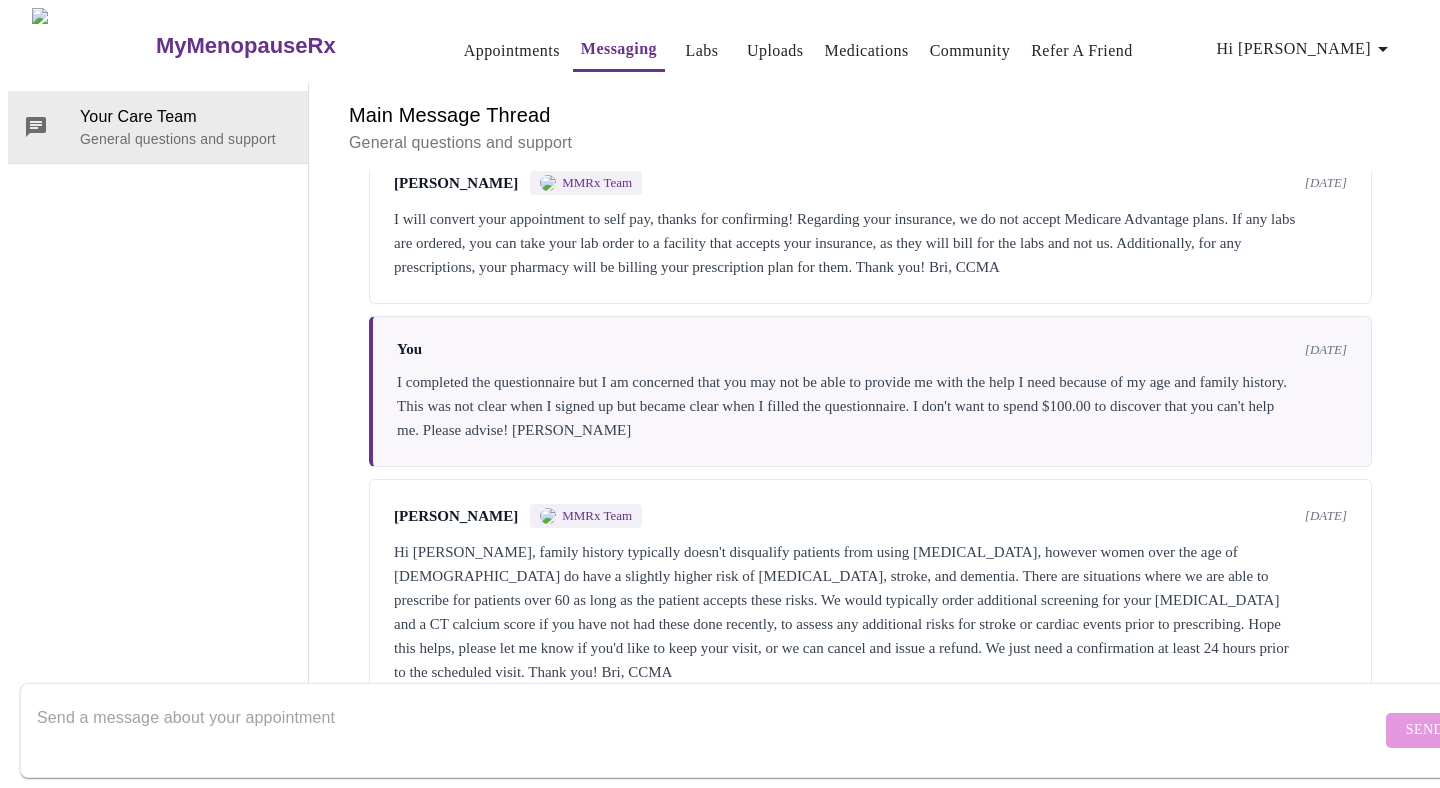 click at bounding box center (709, 730) 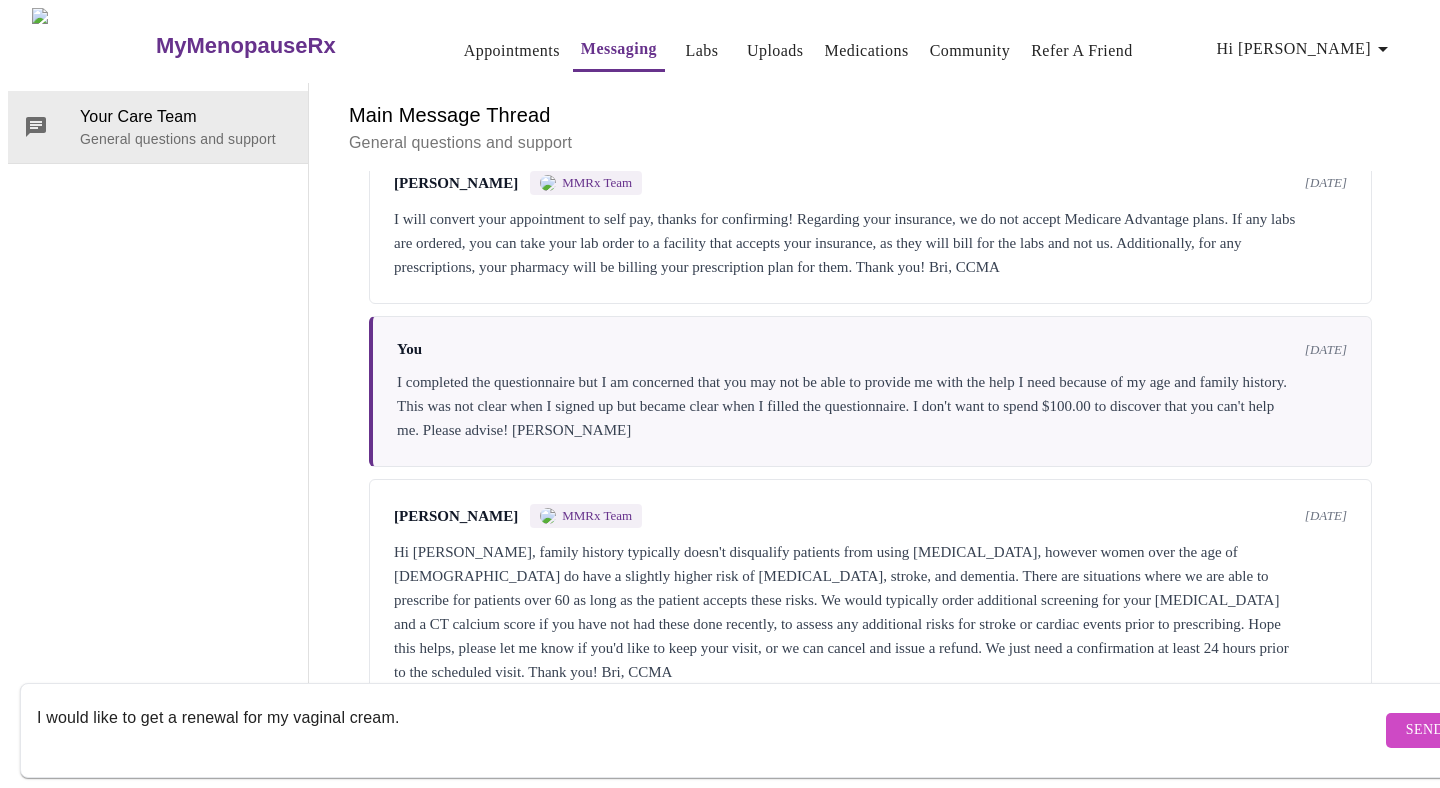 click on "I would like to get a renewal for my vaginal cream." at bounding box center (709, 730) 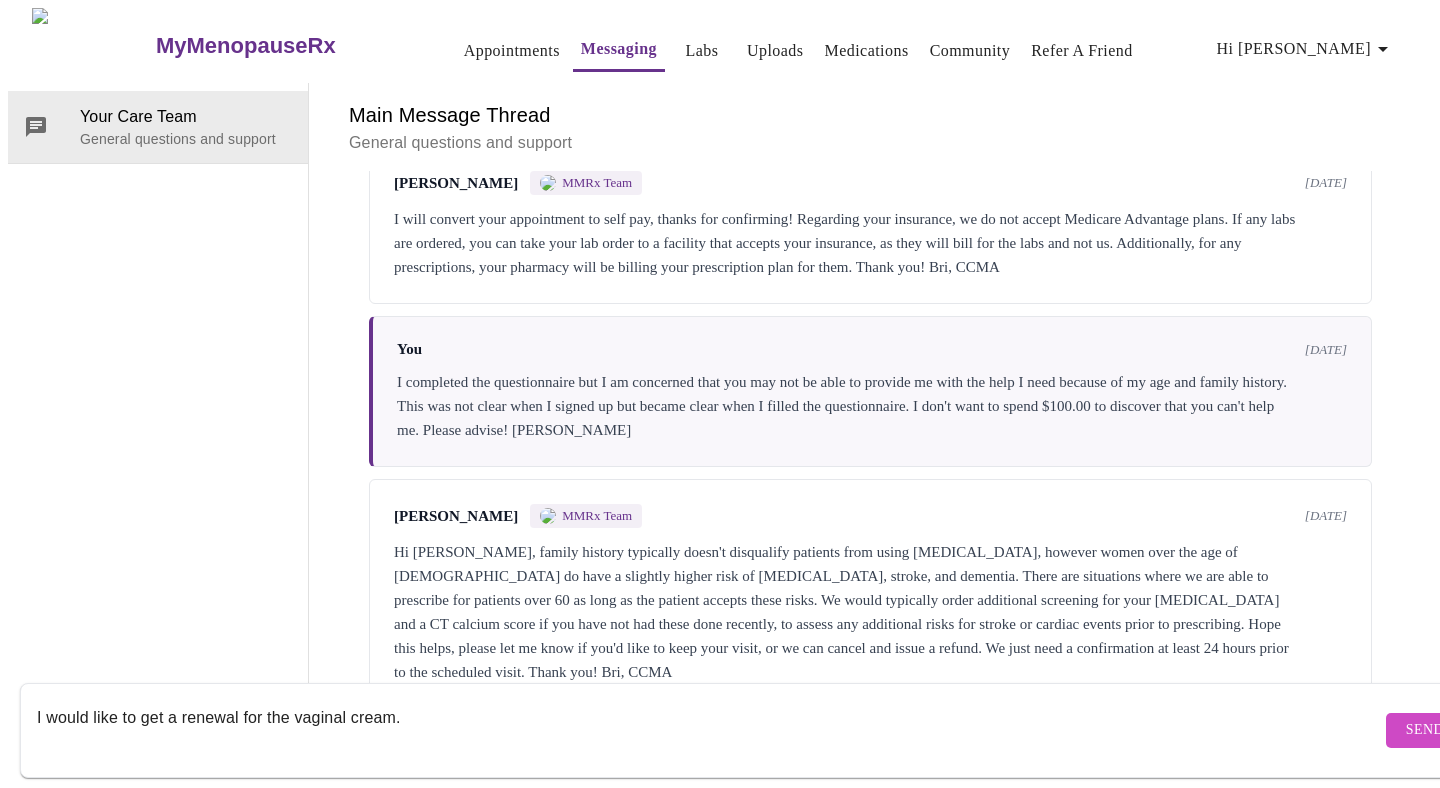 click on "I would like to get a renewal for the vaginal cream." at bounding box center [709, 730] 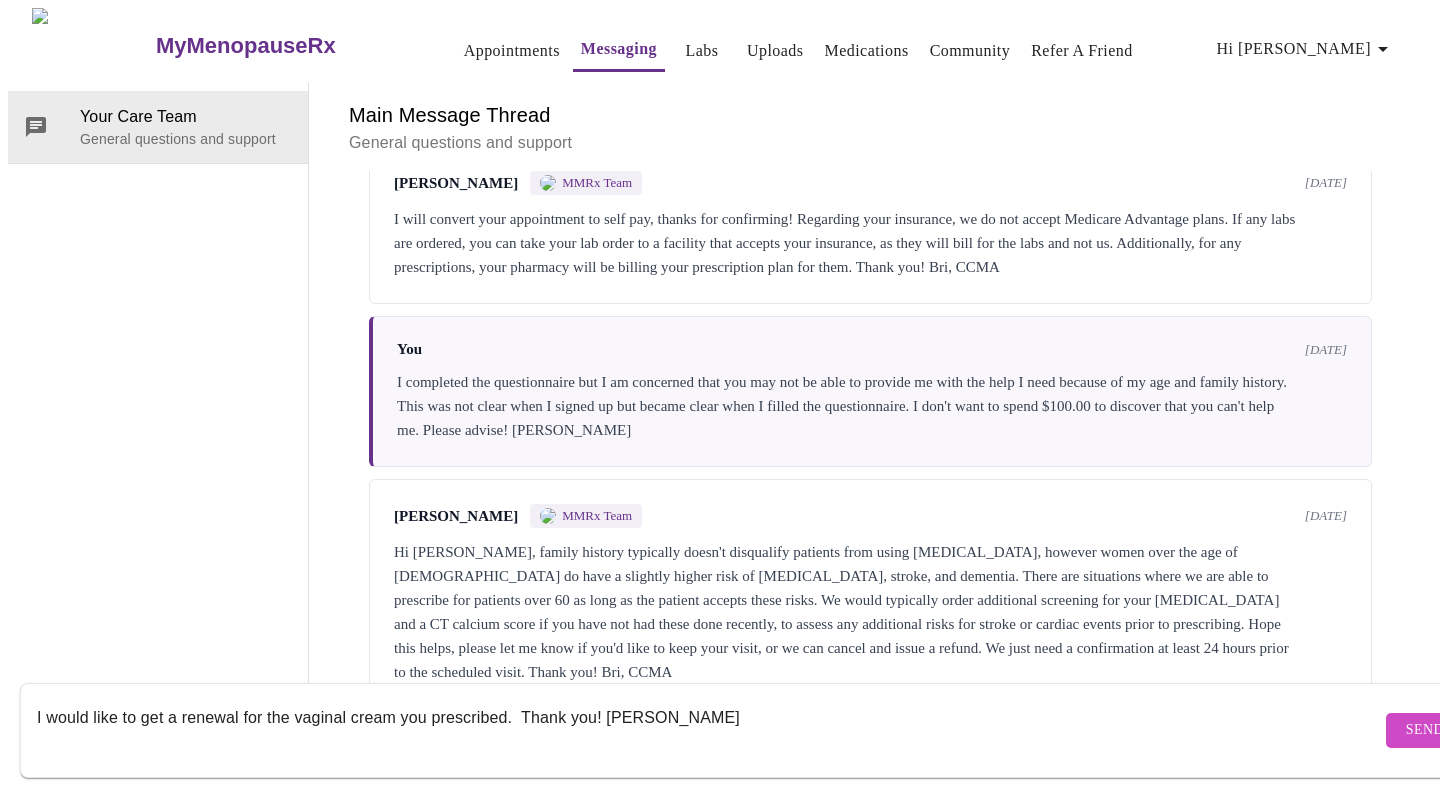 type on "I would like to get a renewal for the vaginal cream you prescribed.  Thank you! [PERSON_NAME]" 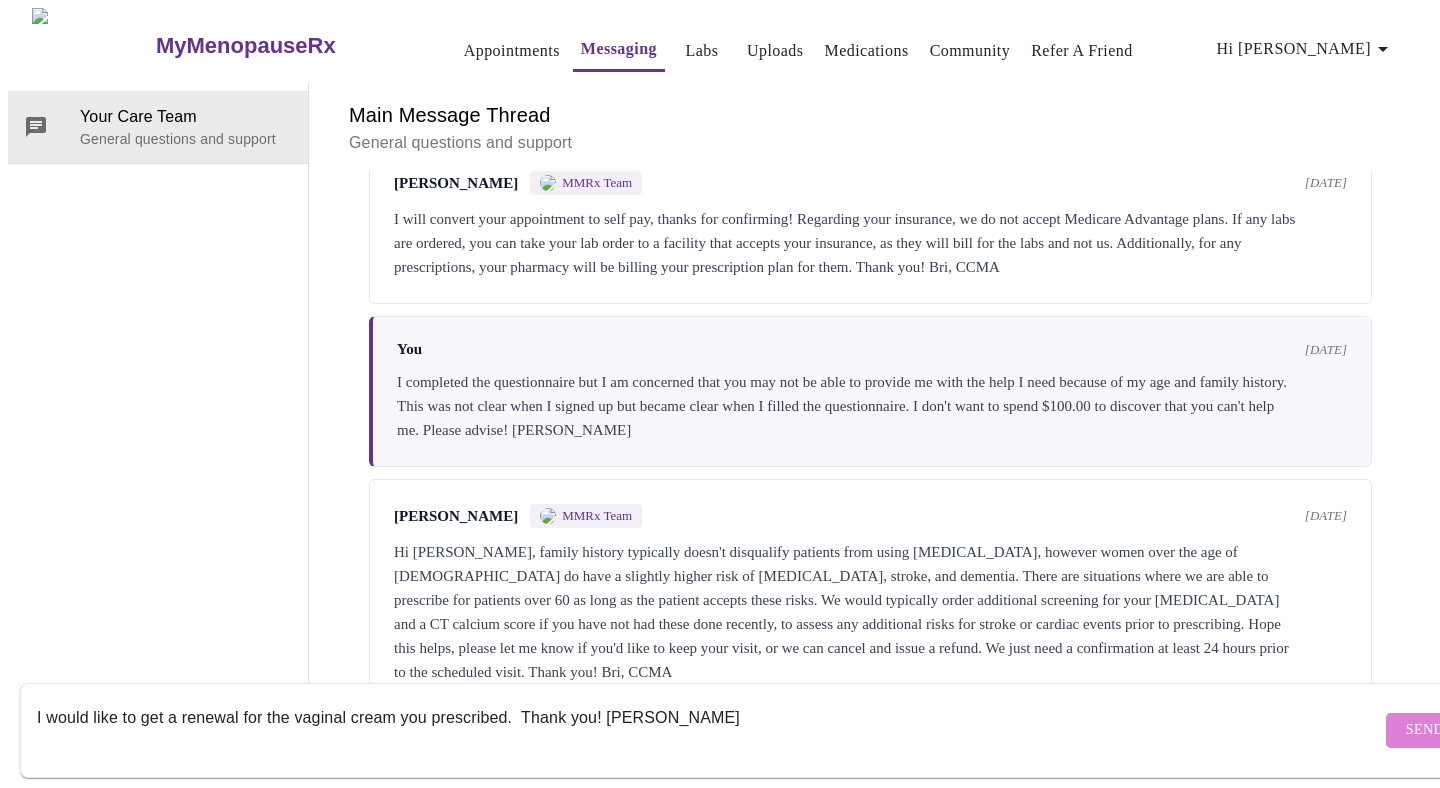 click on "Send" at bounding box center [1425, 730] 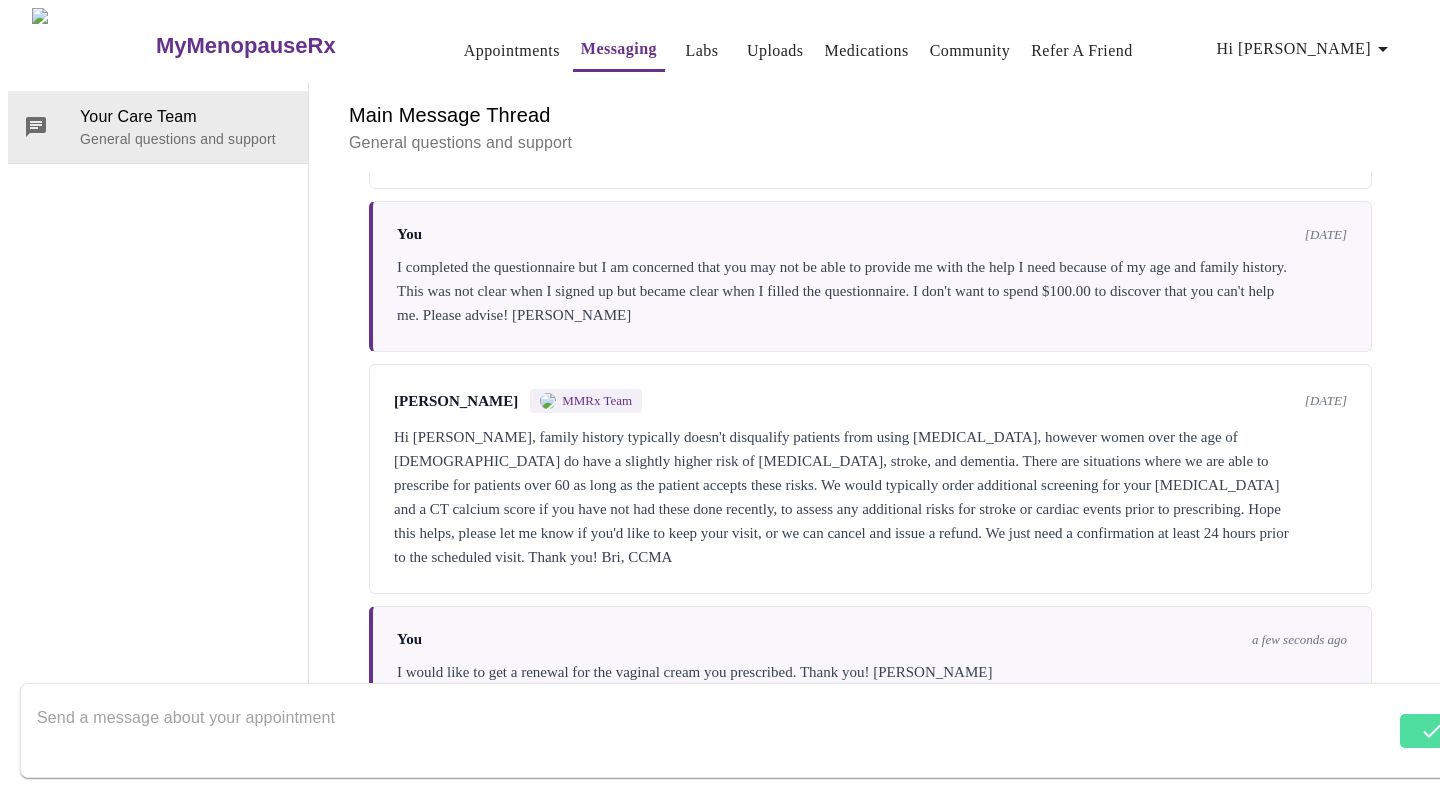 scroll, scrollTop: 566, scrollLeft: 0, axis: vertical 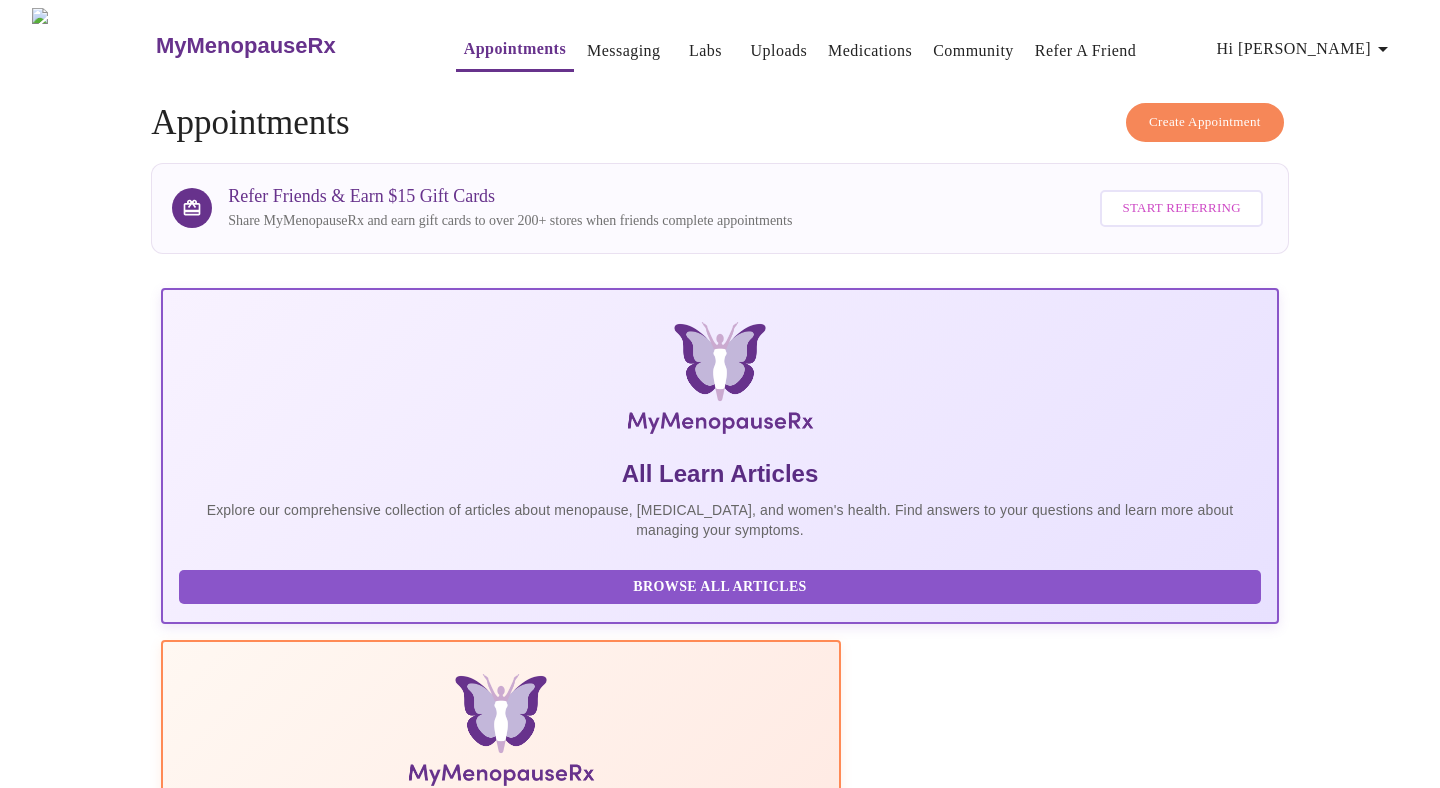 click on "Labs" at bounding box center (705, 51) 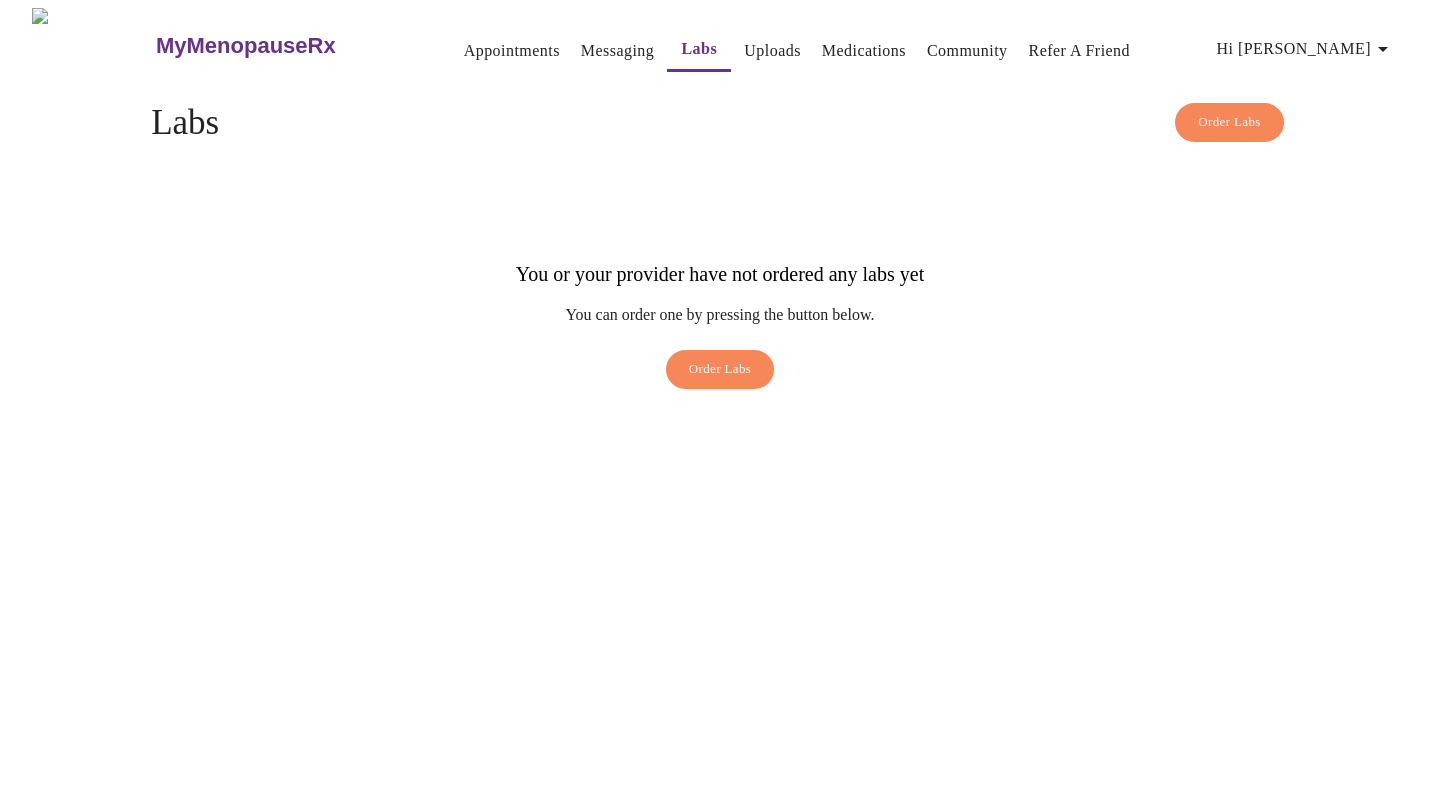 click on "Medications" at bounding box center (864, 51) 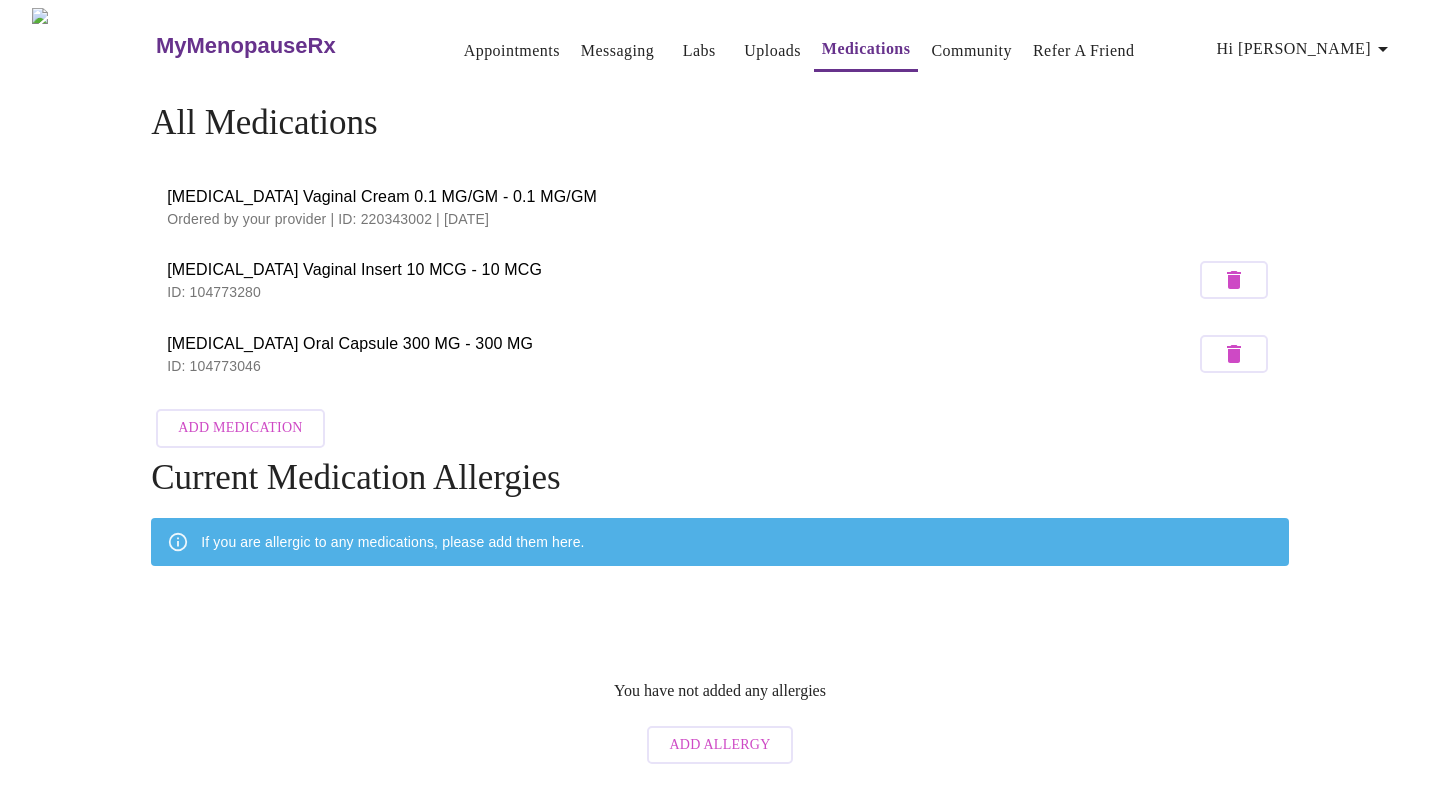 drag, startPoint x: 520, startPoint y: 212, endPoint x: 148, endPoint y: 205, distance: 372.06586 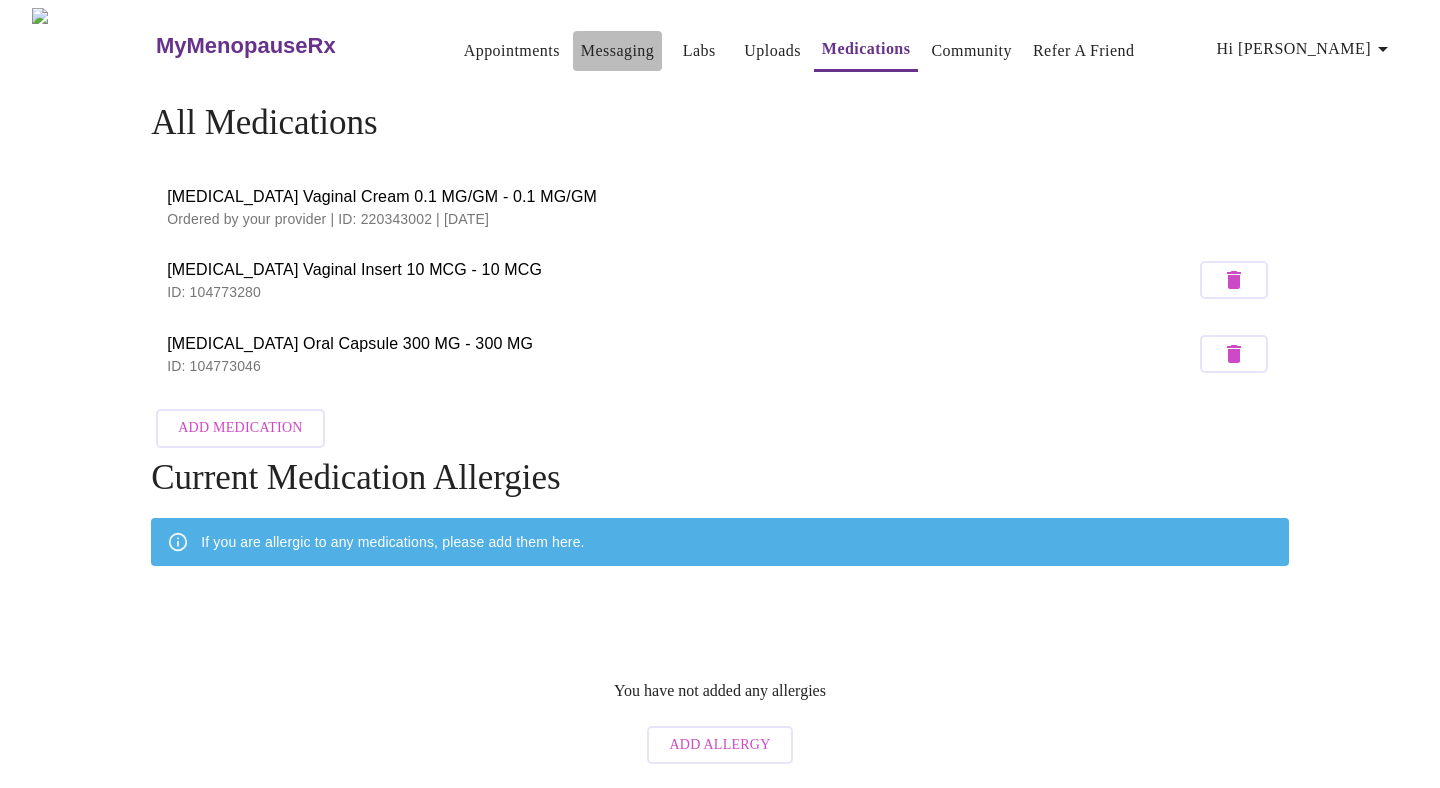 click on "Messaging" at bounding box center (617, 51) 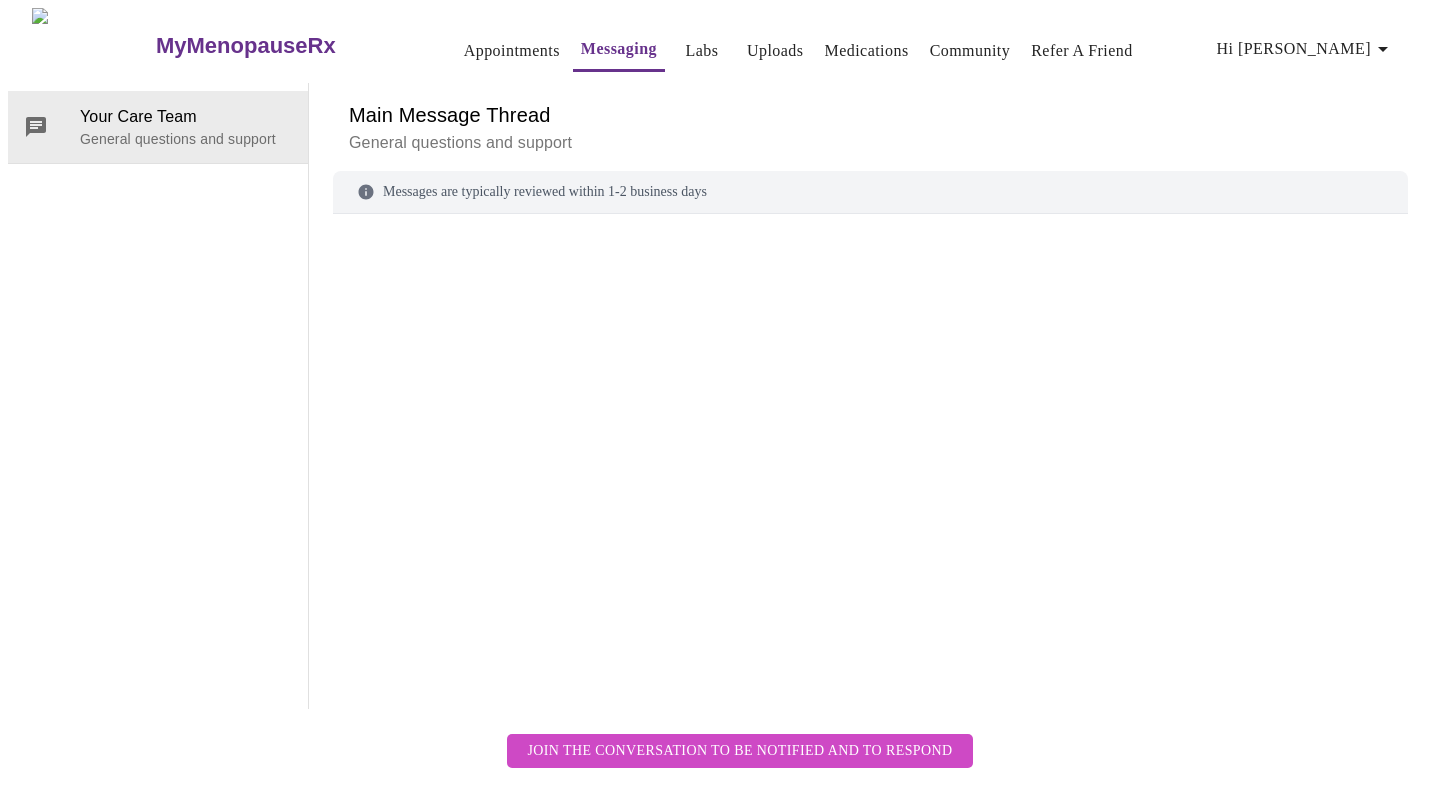 scroll, scrollTop: 75, scrollLeft: 0, axis: vertical 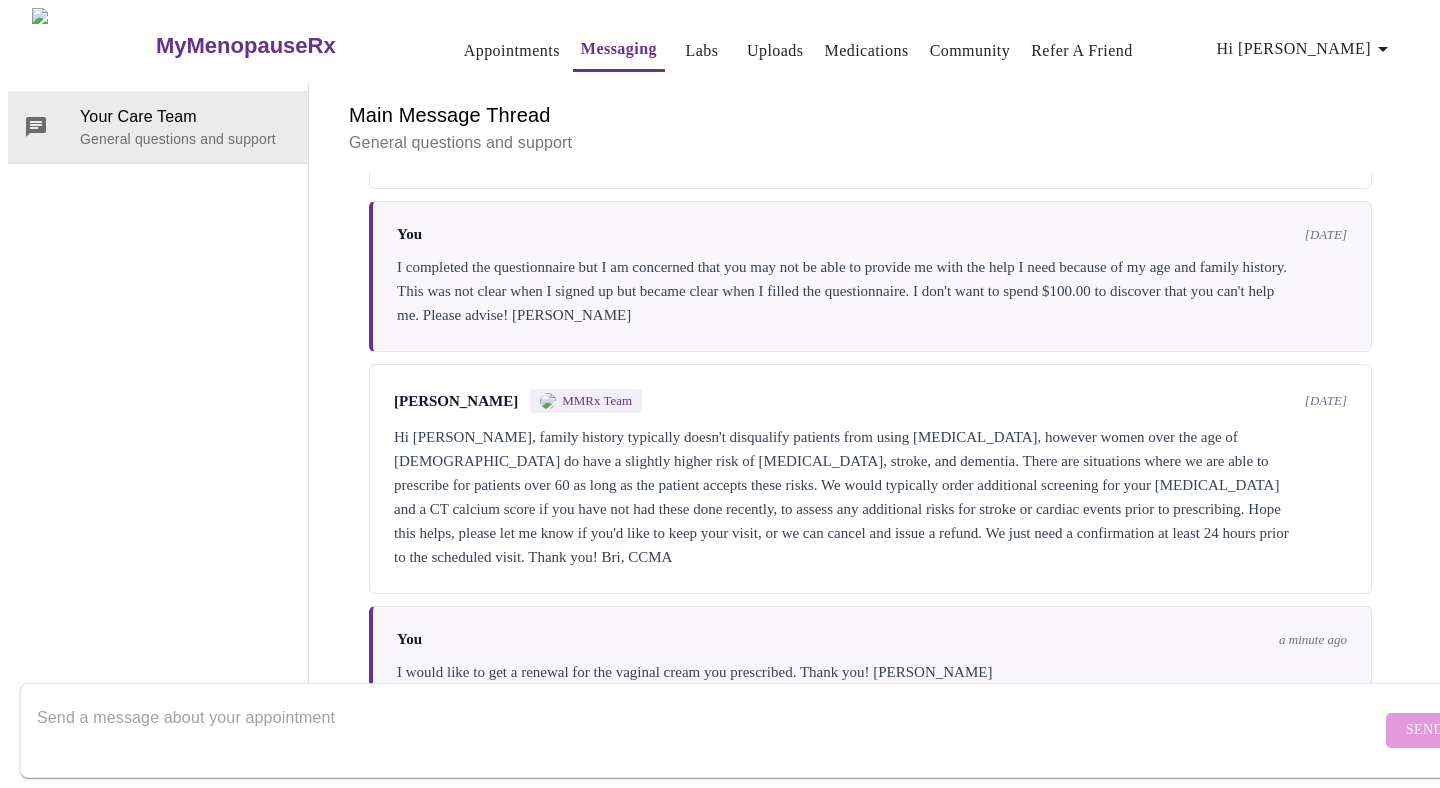 click on "I would like to get a renewal for the vaginal cream you prescribed.  Thank you! [PERSON_NAME]" at bounding box center (872, 672) 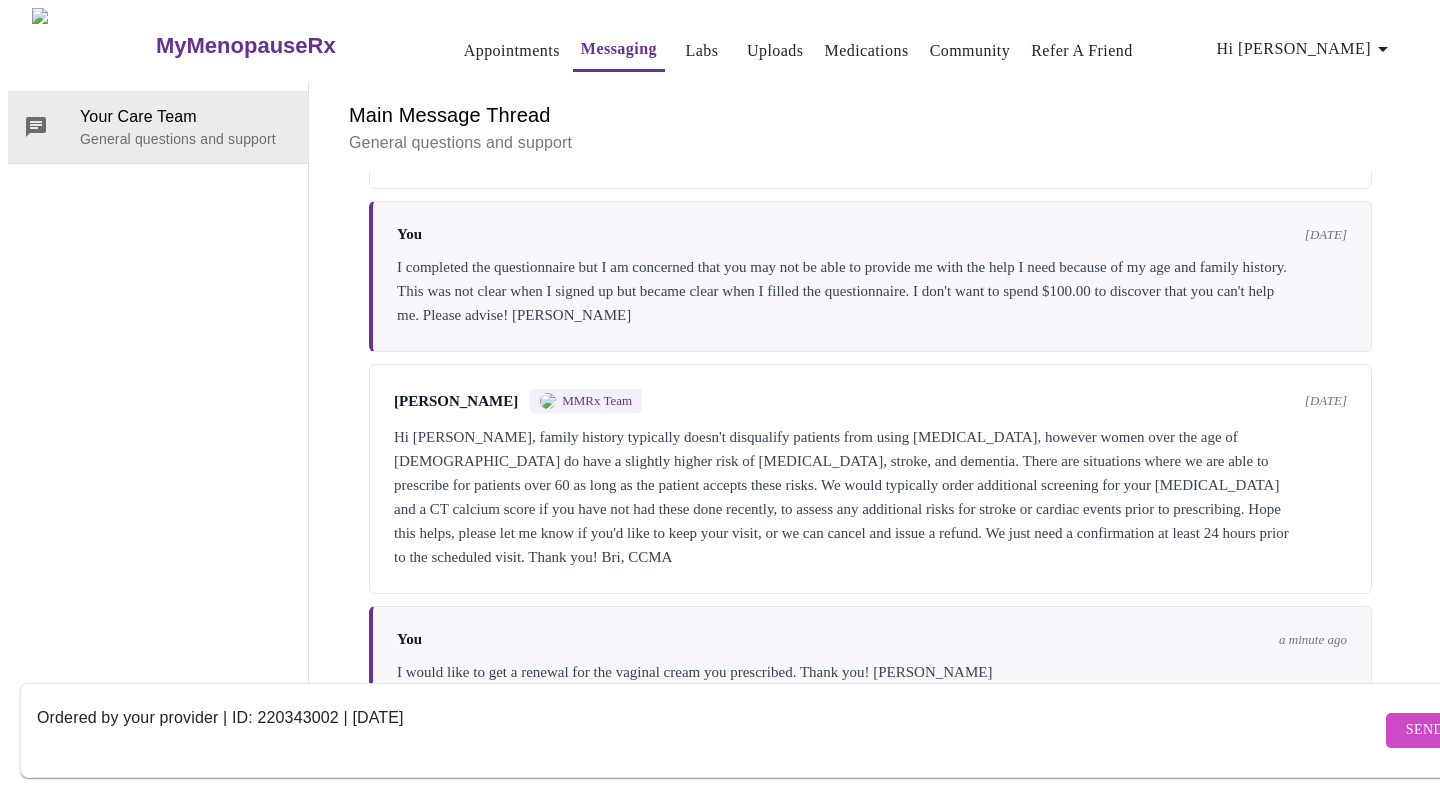 type on "Ordered by your provider | ID: 220343002 | [DATE]" 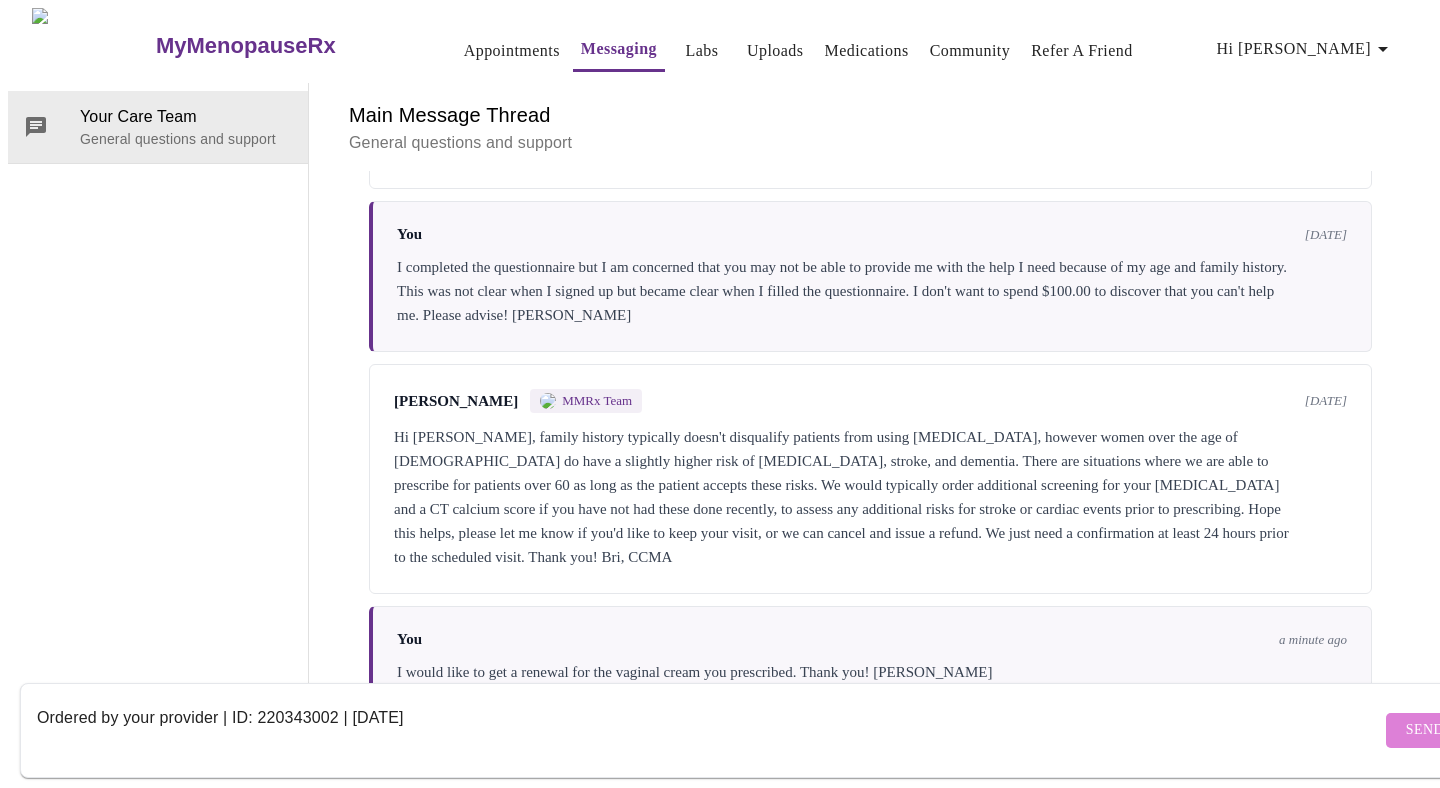 click on "Send" at bounding box center (1425, 730) 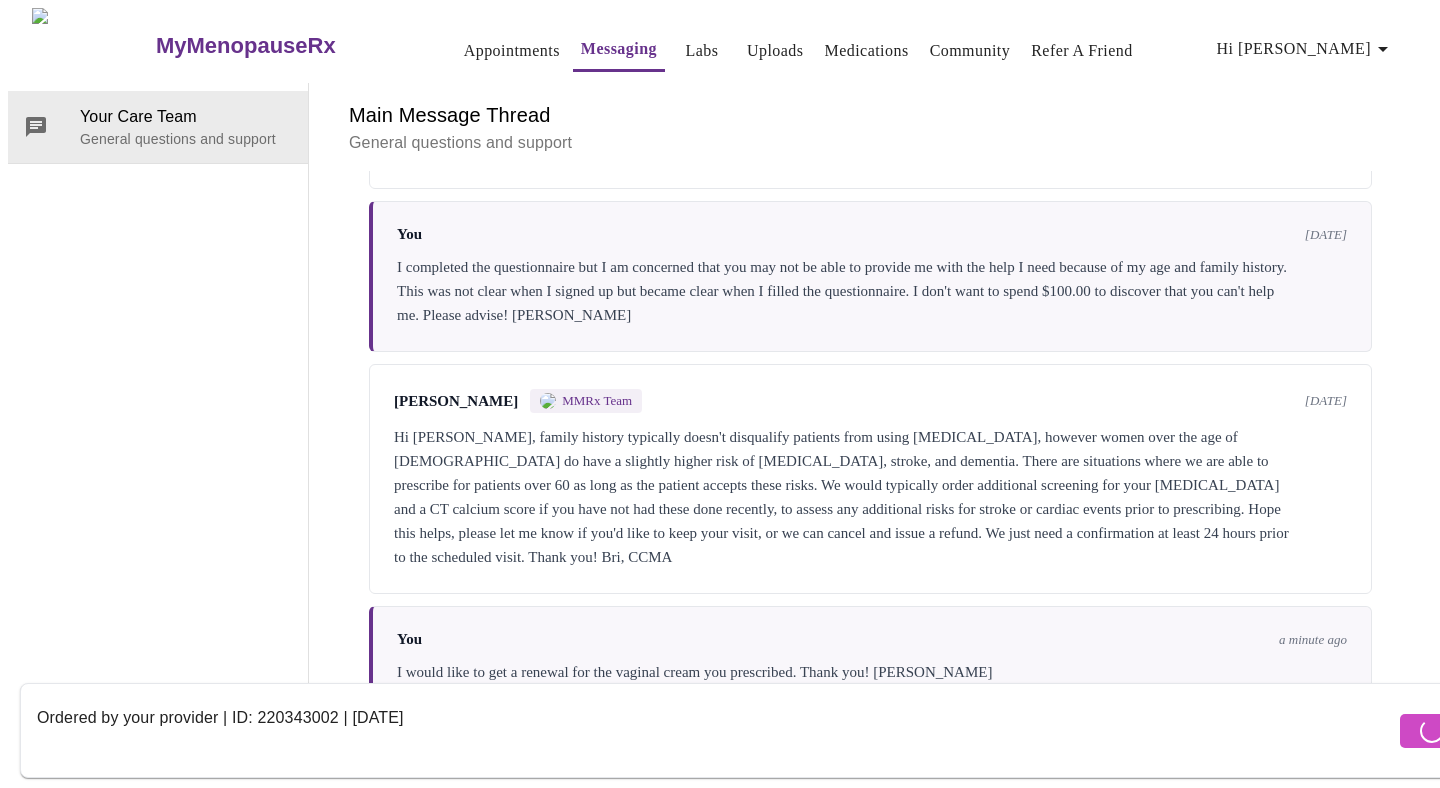 type 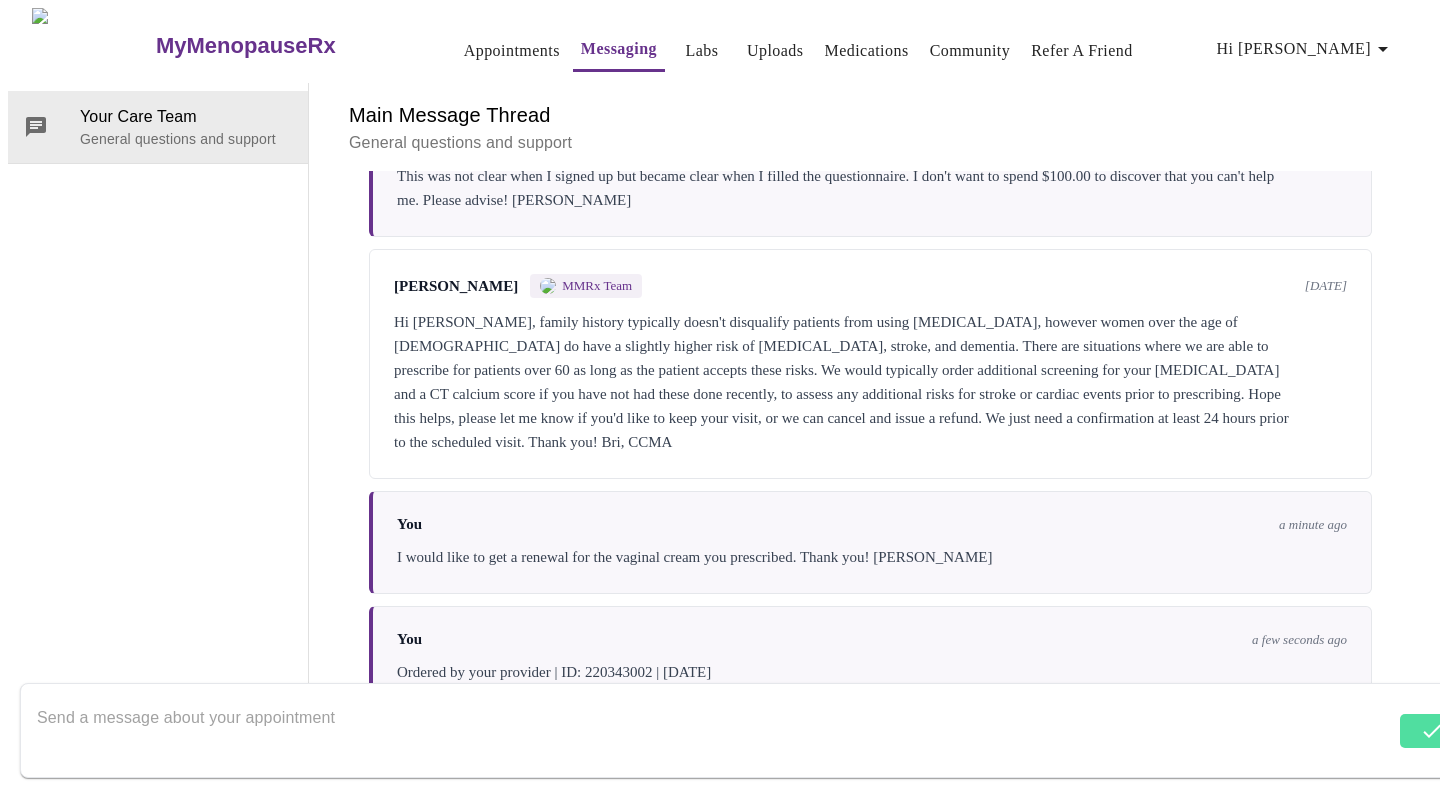 scroll, scrollTop: 686, scrollLeft: 0, axis: vertical 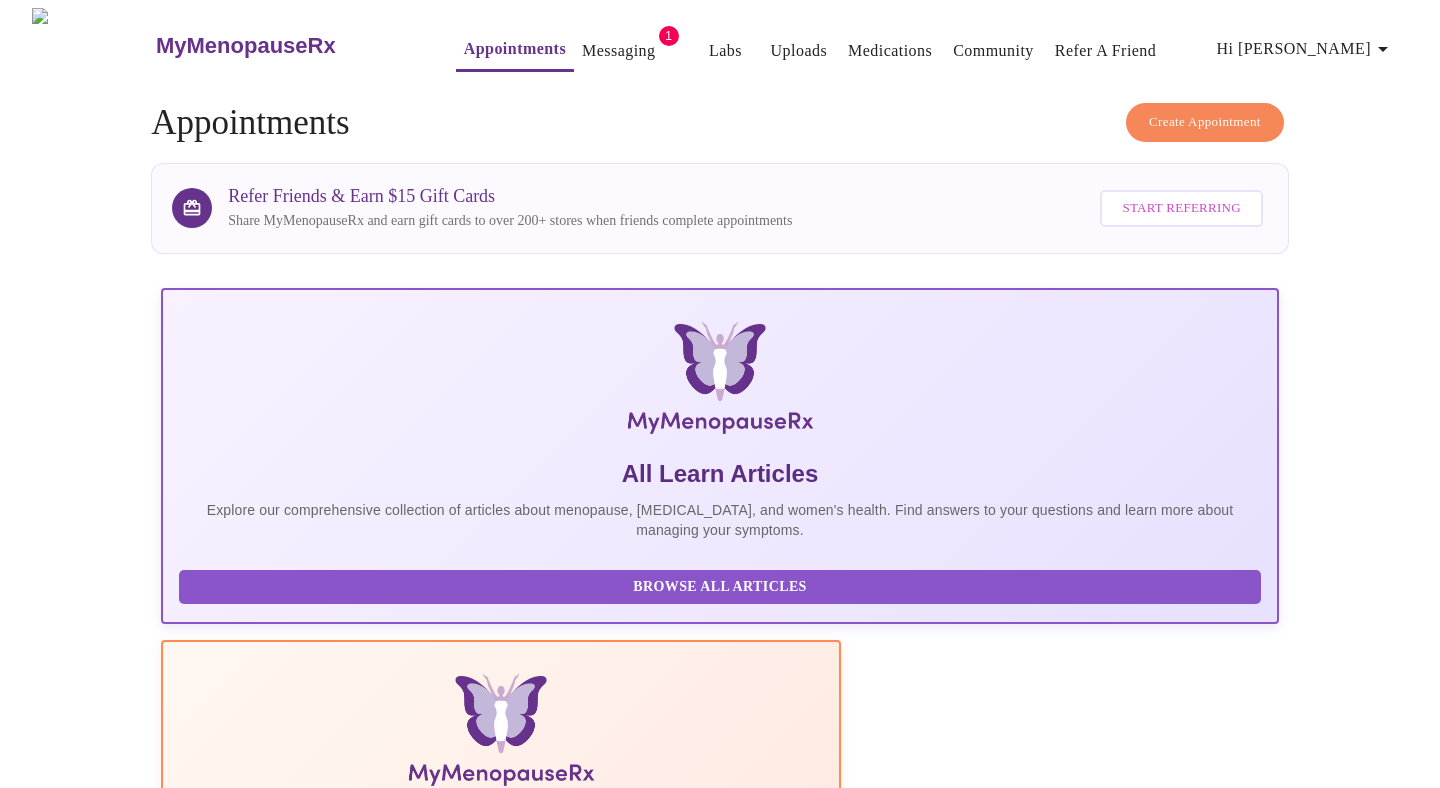 click on "Messaging" at bounding box center (618, 51) 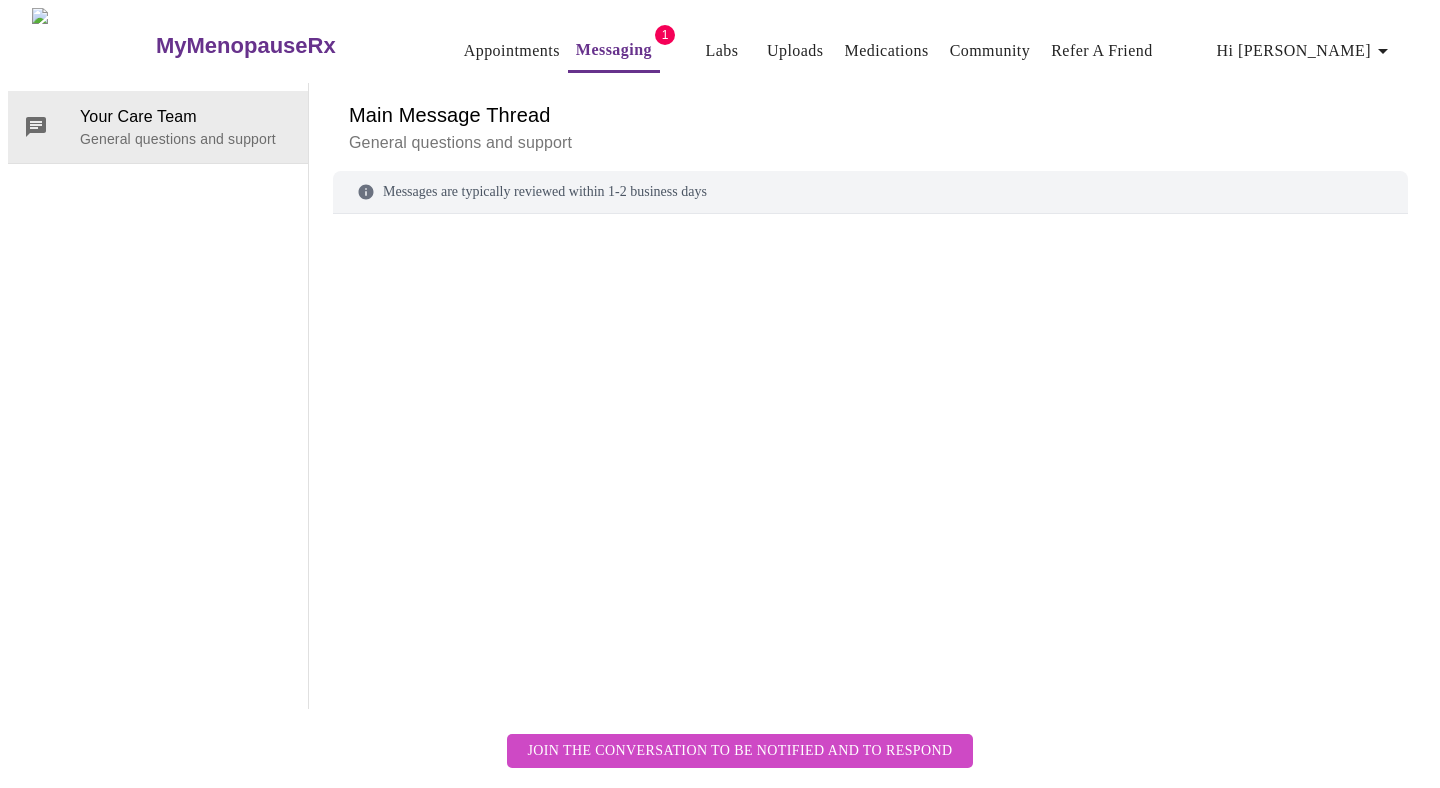 scroll, scrollTop: 75, scrollLeft: 0, axis: vertical 